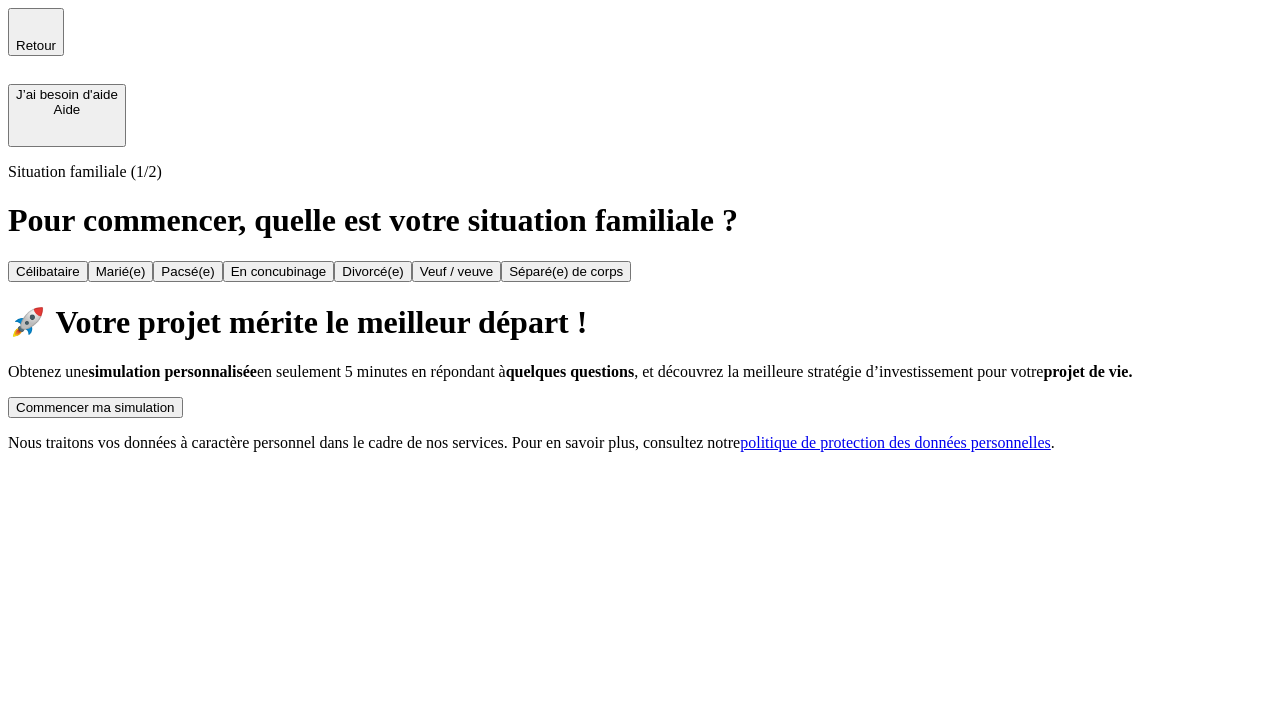scroll, scrollTop: 0, scrollLeft: 0, axis: both 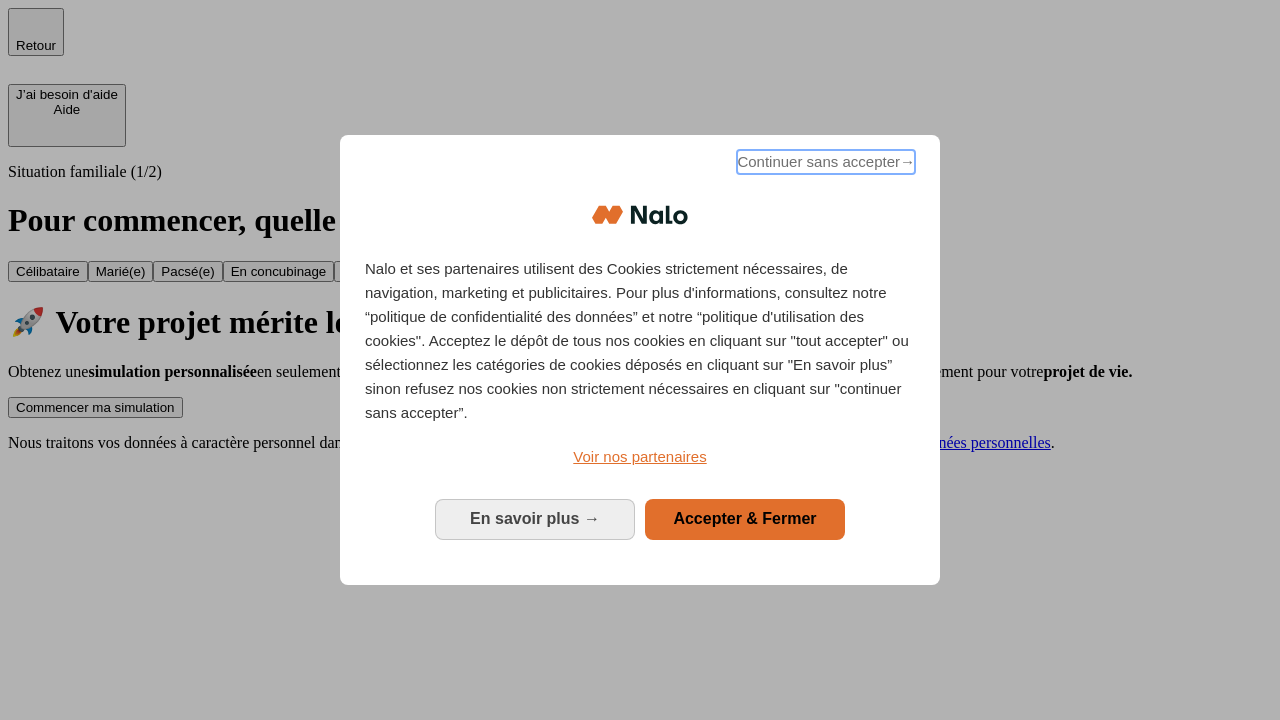 click on "Continuer sans accepter  →" at bounding box center (826, 162) 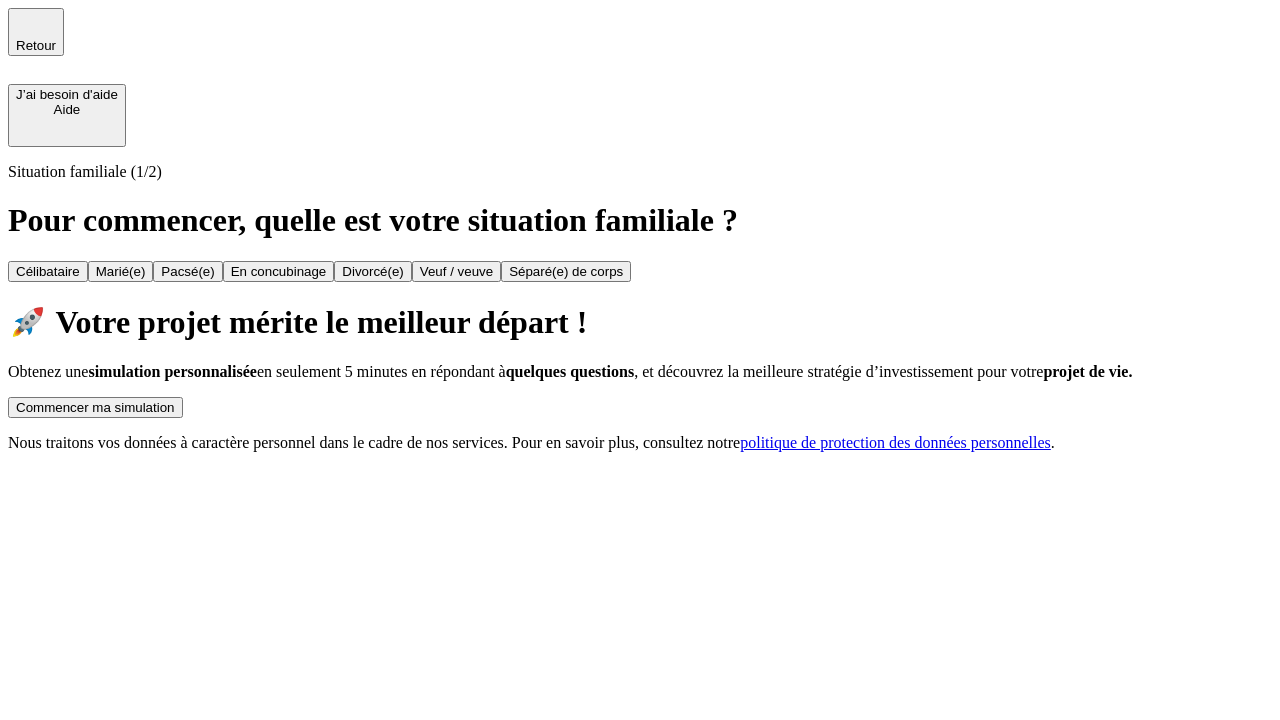 click on "Commencer ma simulation" at bounding box center [95, 407] 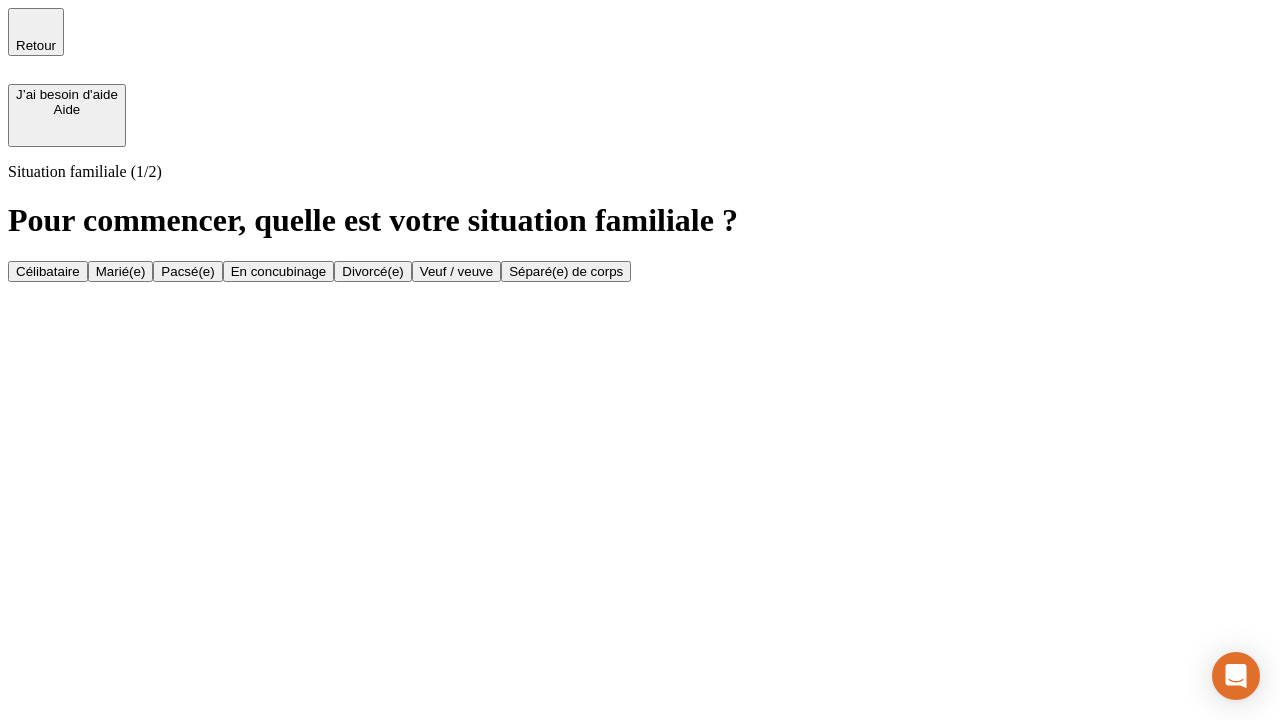 click on "En concubinage" at bounding box center (279, 271) 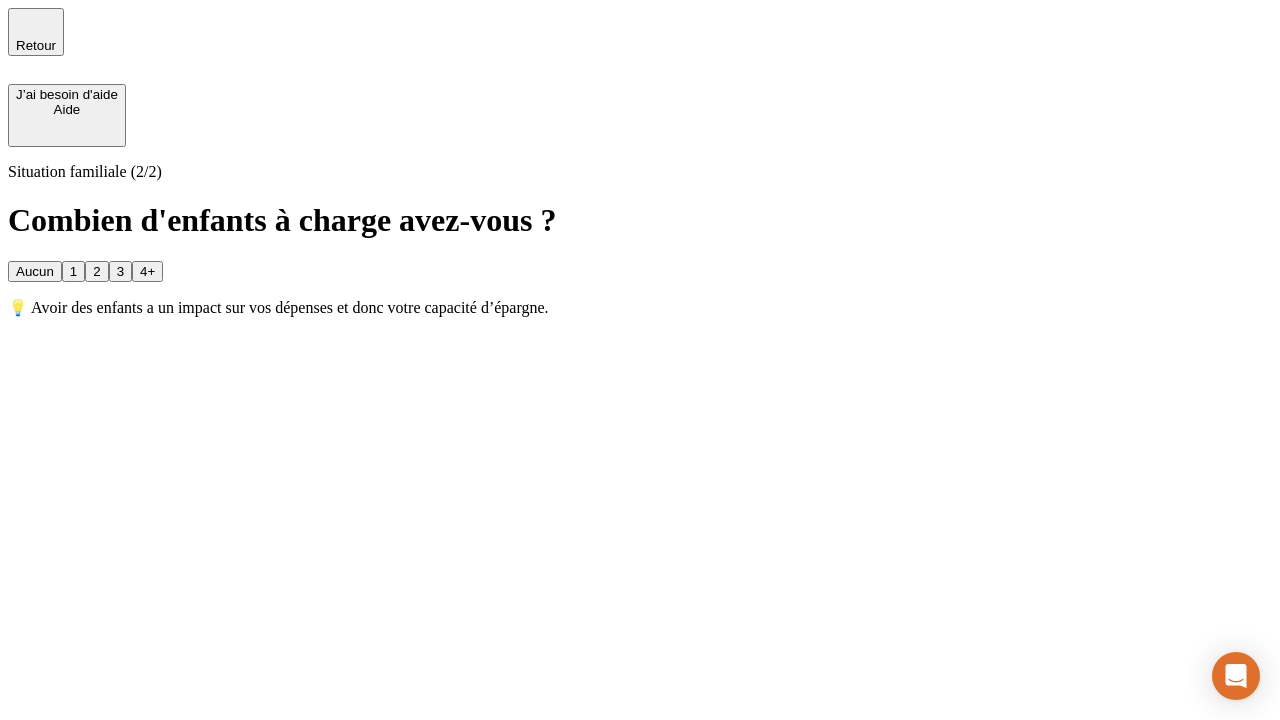 click on "2" at bounding box center [96, 271] 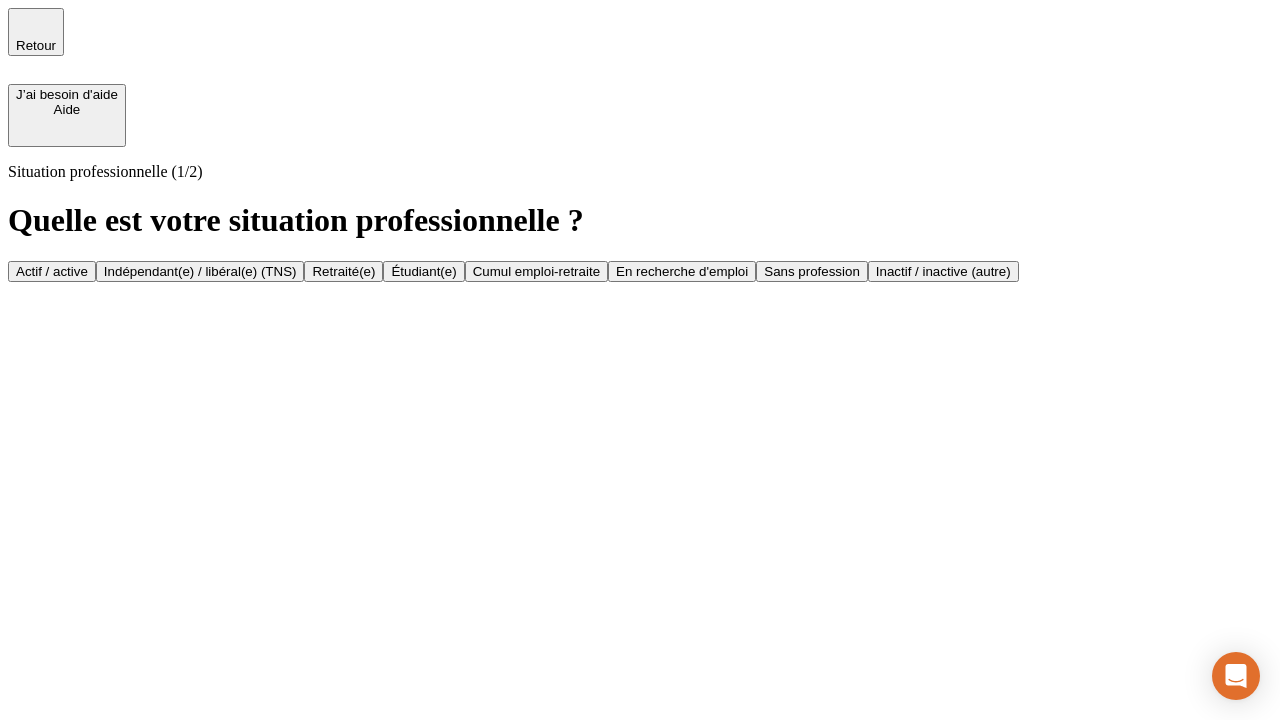 click on "Indépendant(e) / libéral(e) (TNS)" at bounding box center [200, 271] 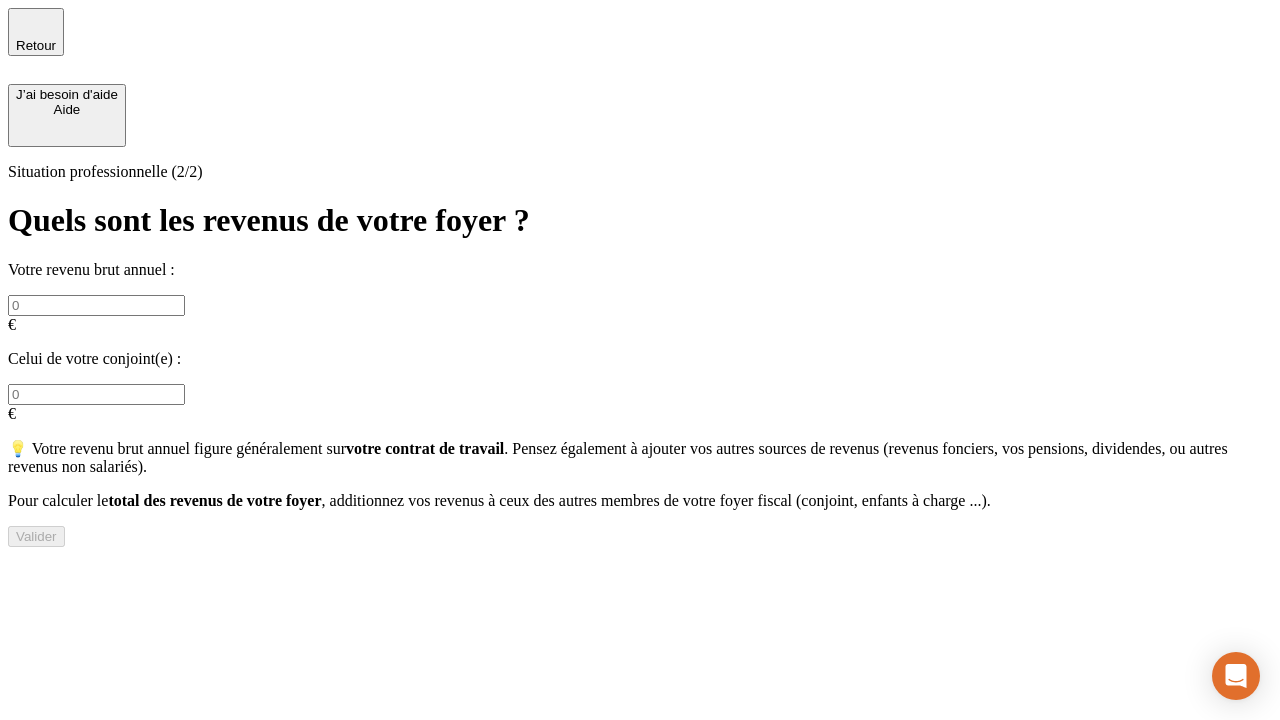 click at bounding box center [96, 305] 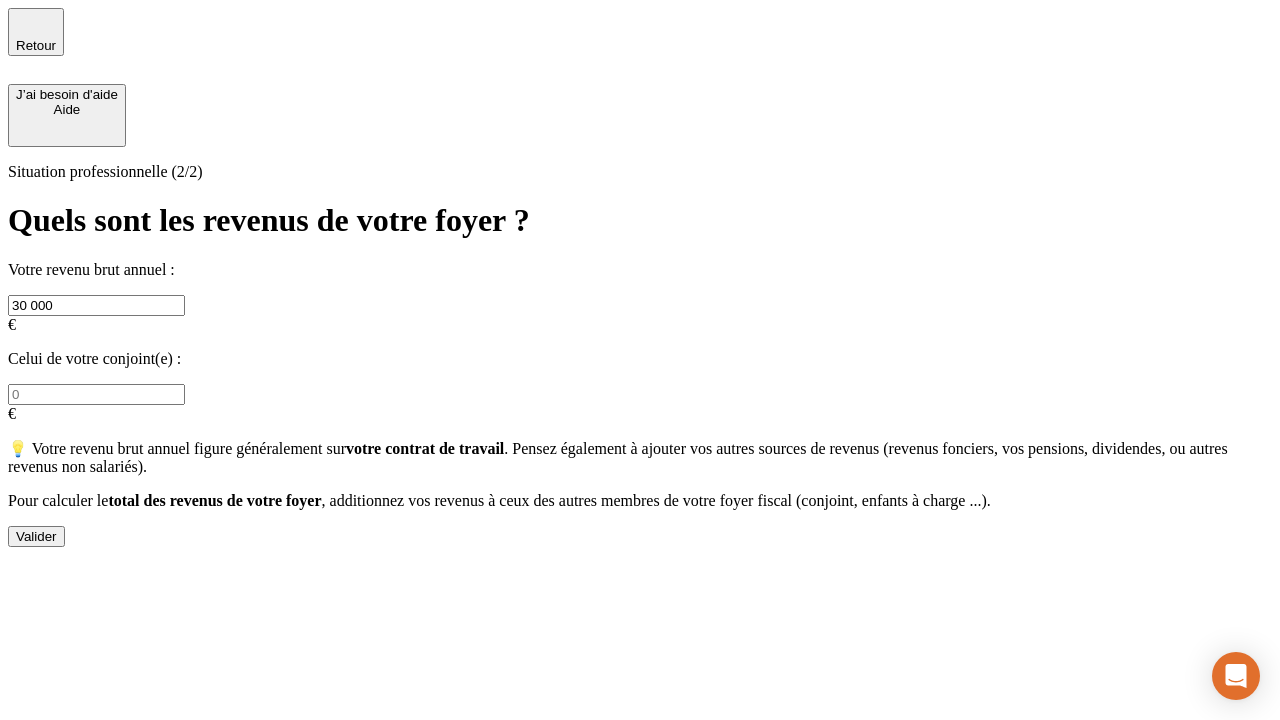 click on "Valider" at bounding box center (36, 536) 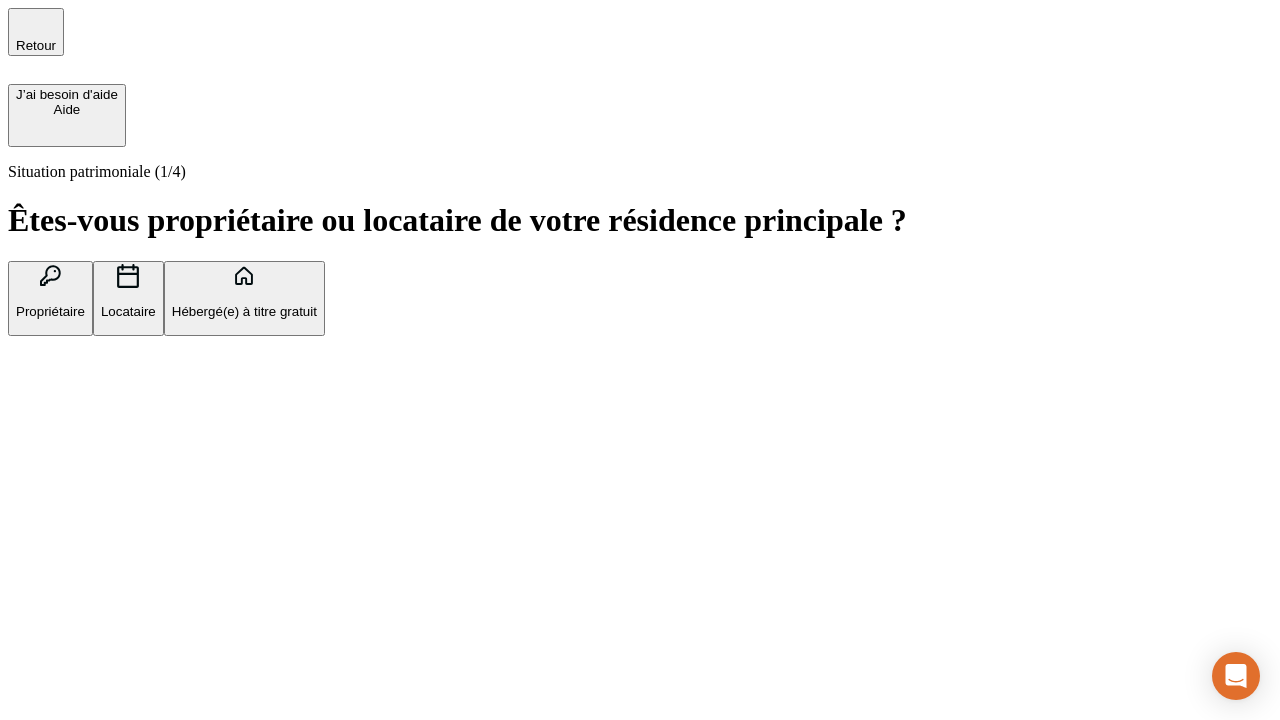 click on "Locataire" at bounding box center [128, 311] 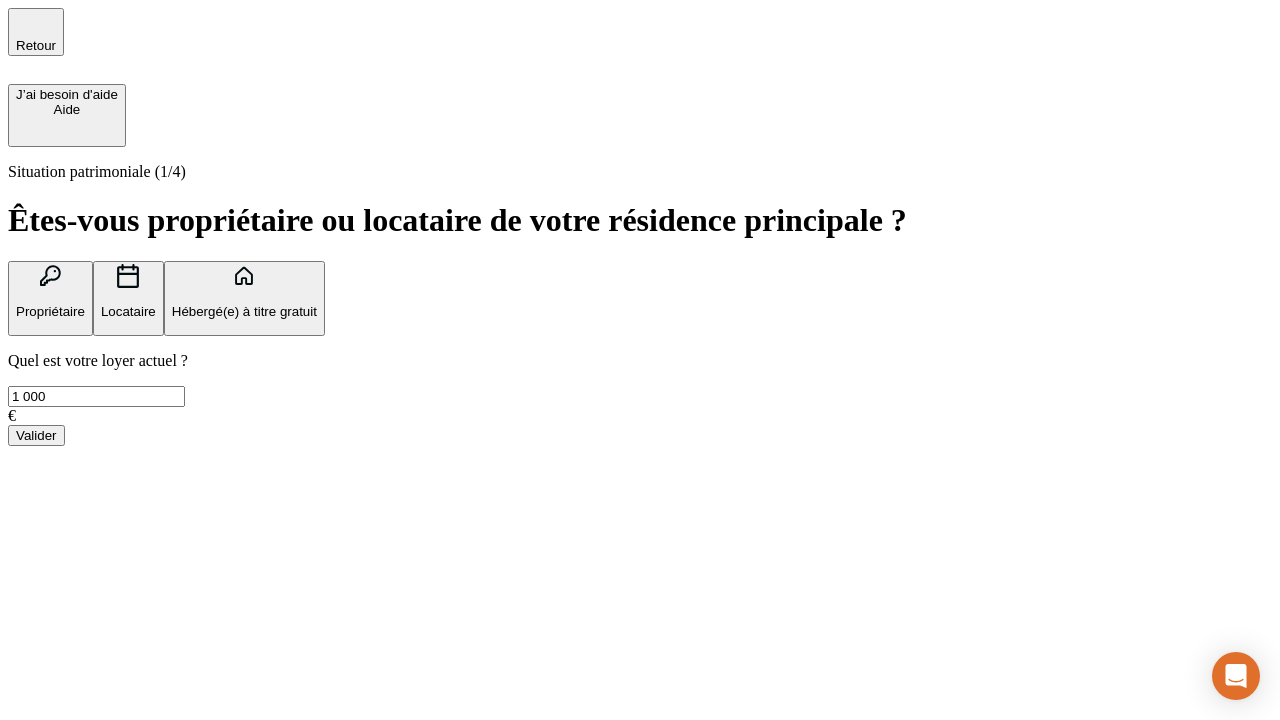 type on "1 000" 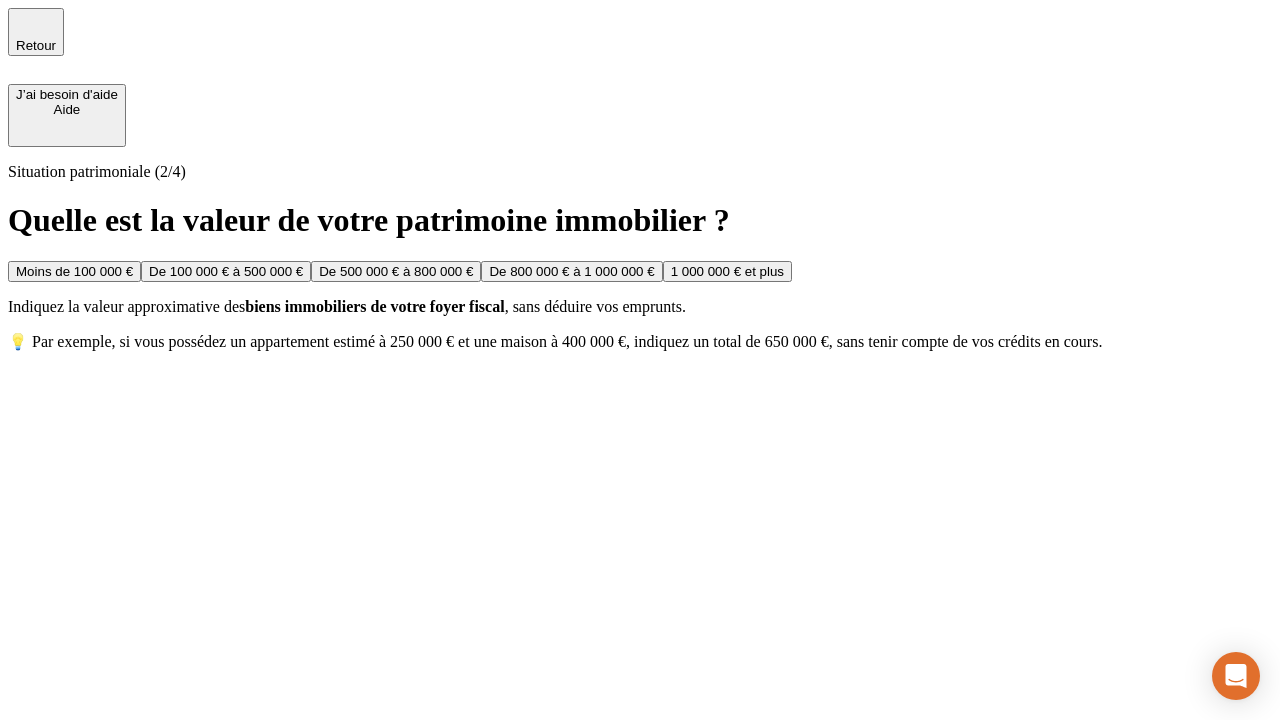 click on "Moins de 100 000 €" at bounding box center (74, 271) 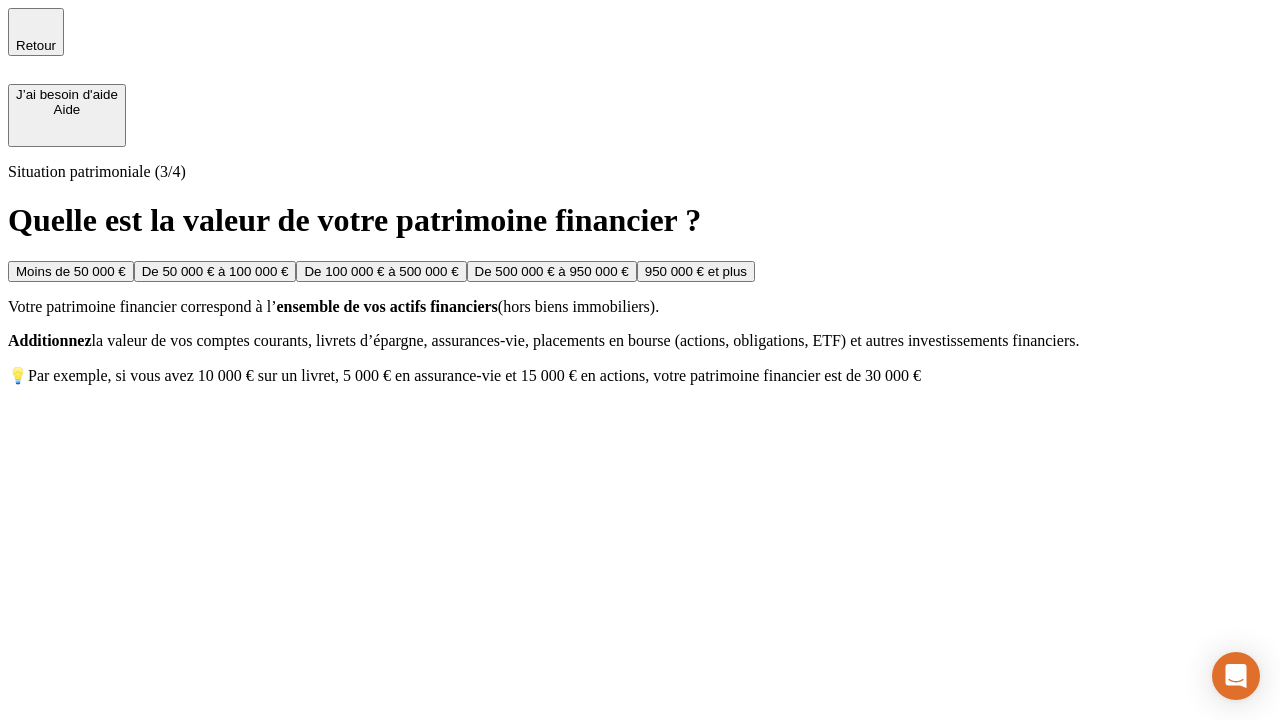click on "Moins de 50 000 €" at bounding box center (71, 271) 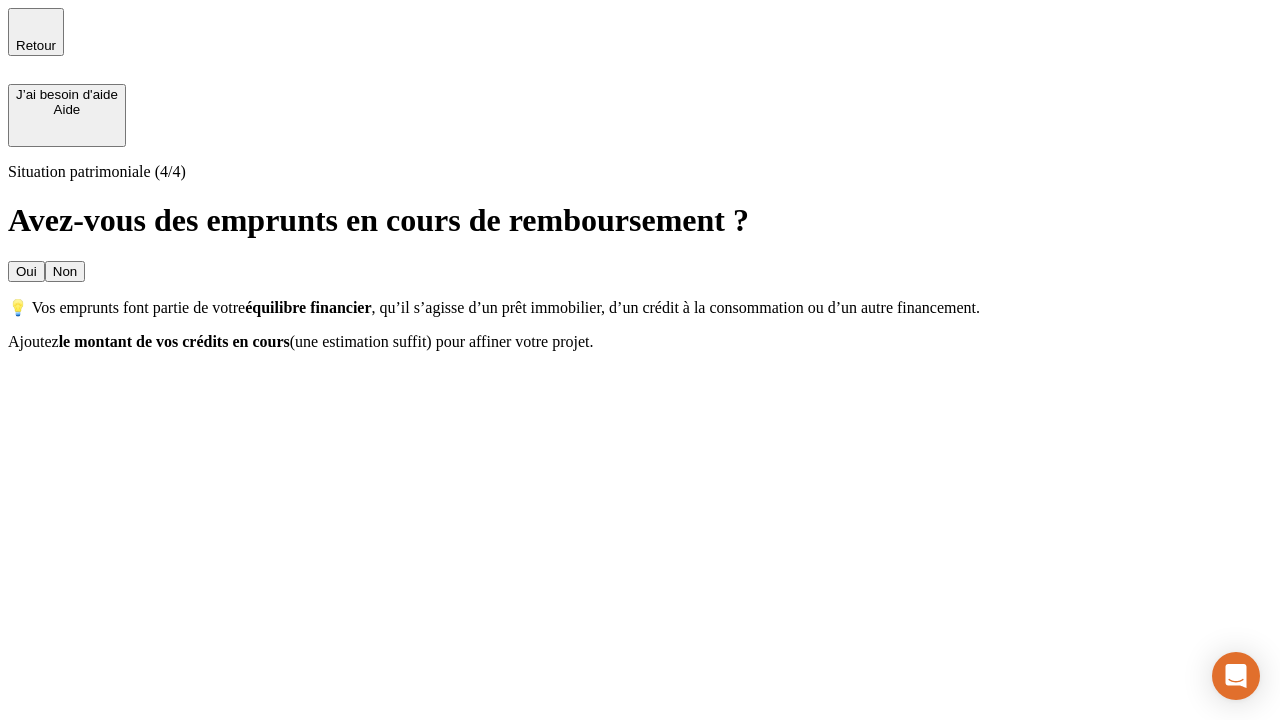 click on "Non" at bounding box center (65, 271) 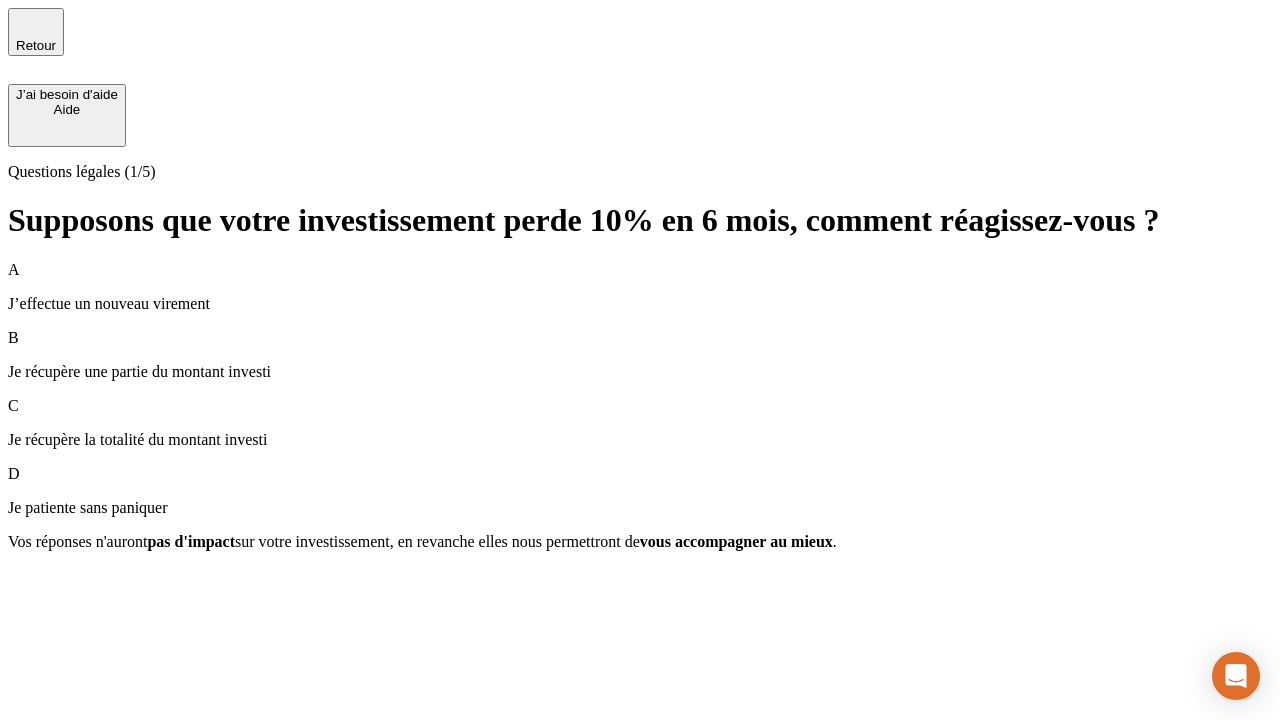 click on "A J’effectue un nouveau virement" at bounding box center (640, 287) 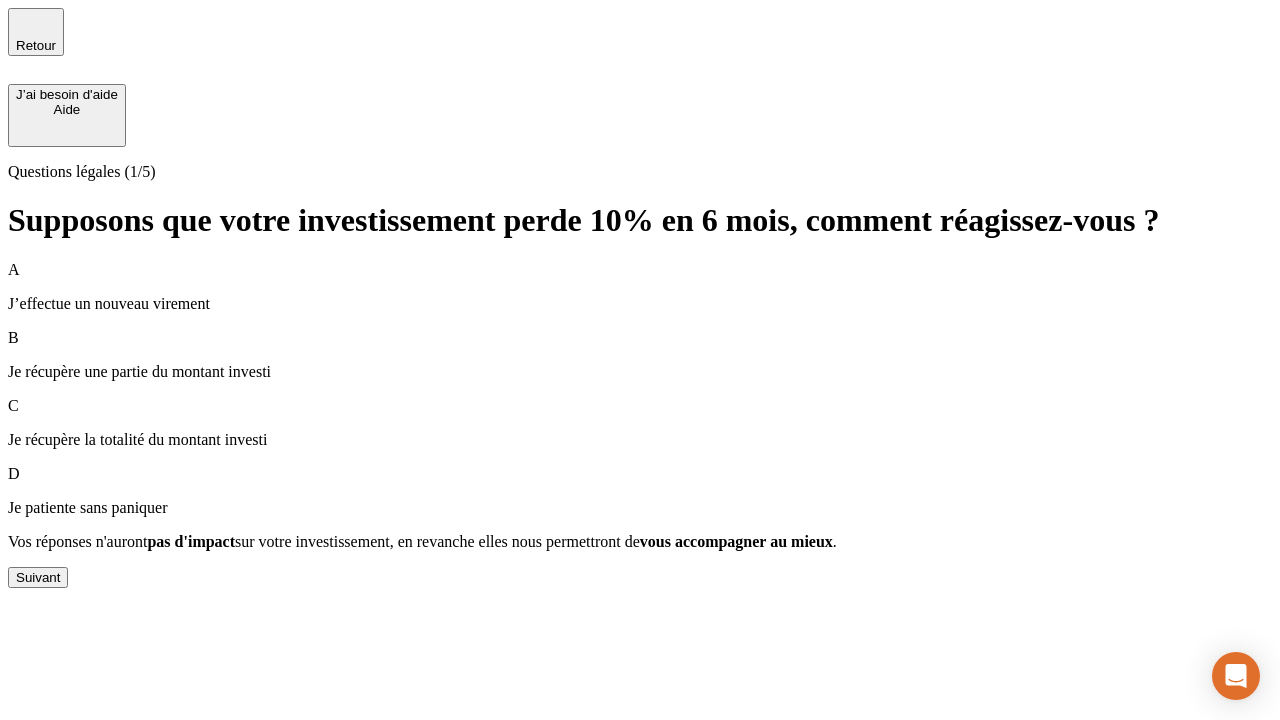 click on "Suivant" at bounding box center (38, 577) 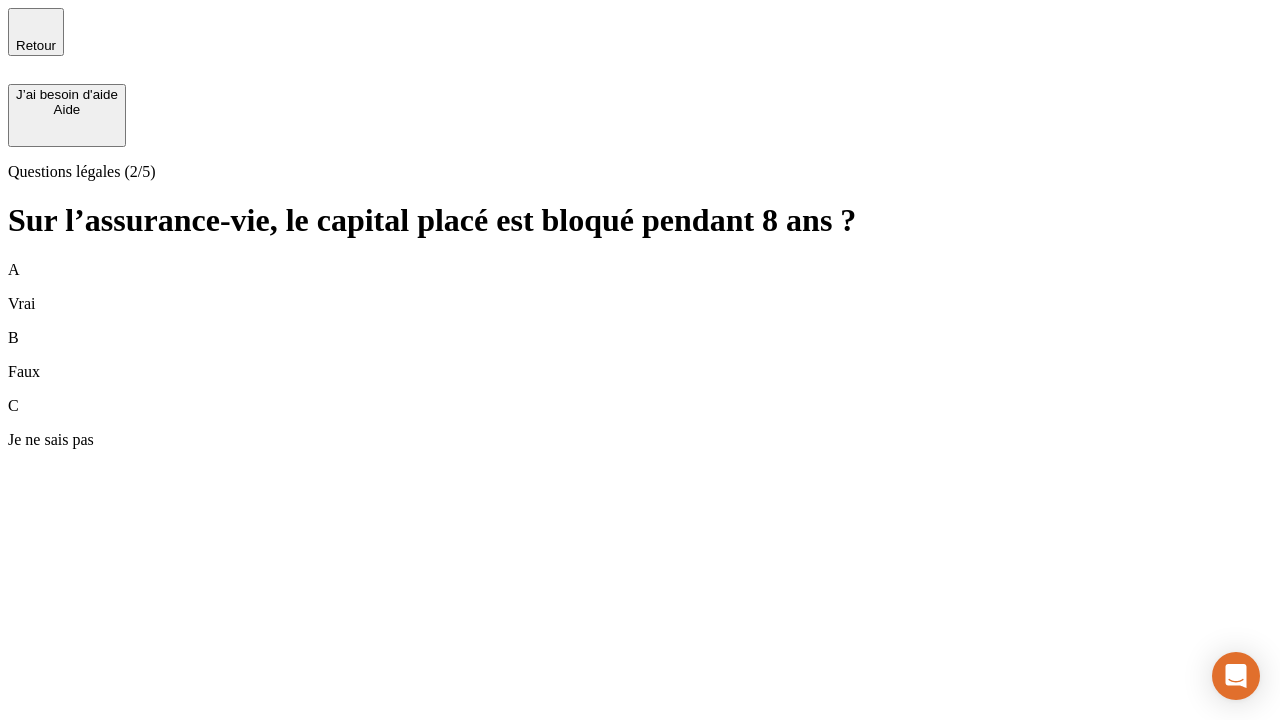 click on "A Vrai" at bounding box center [640, 287] 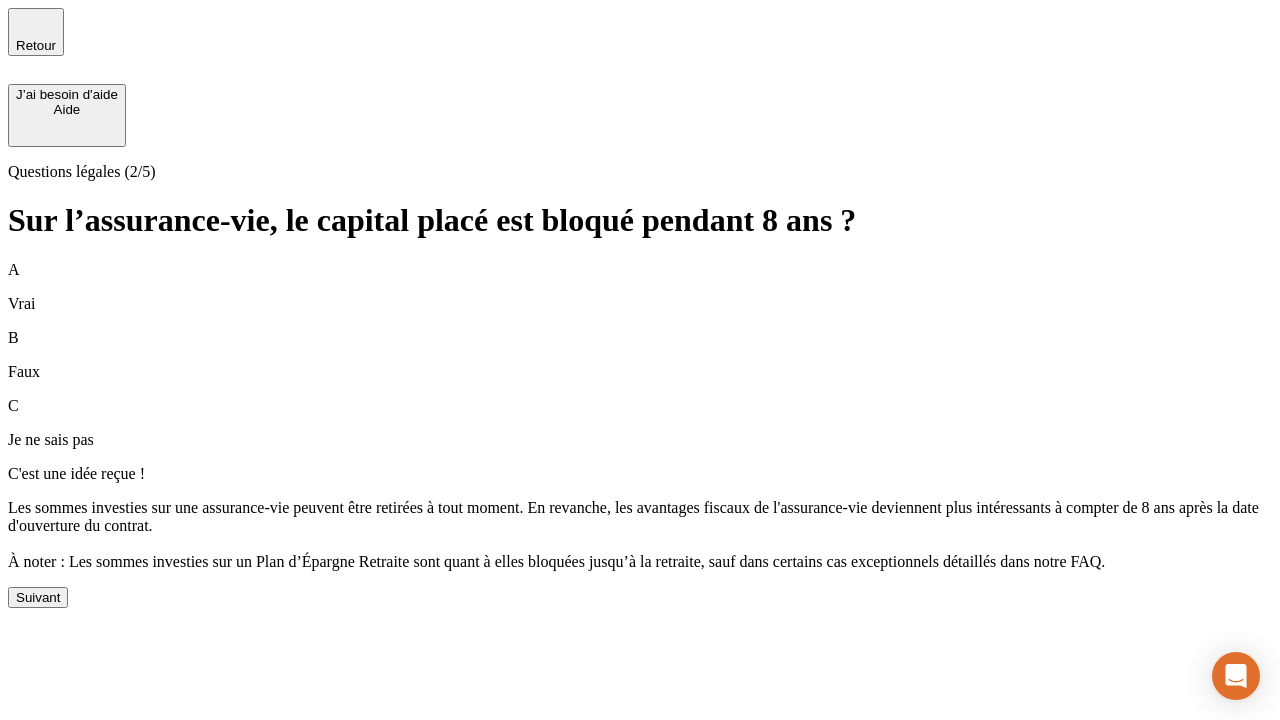 click on "Suivant" at bounding box center (38, 597) 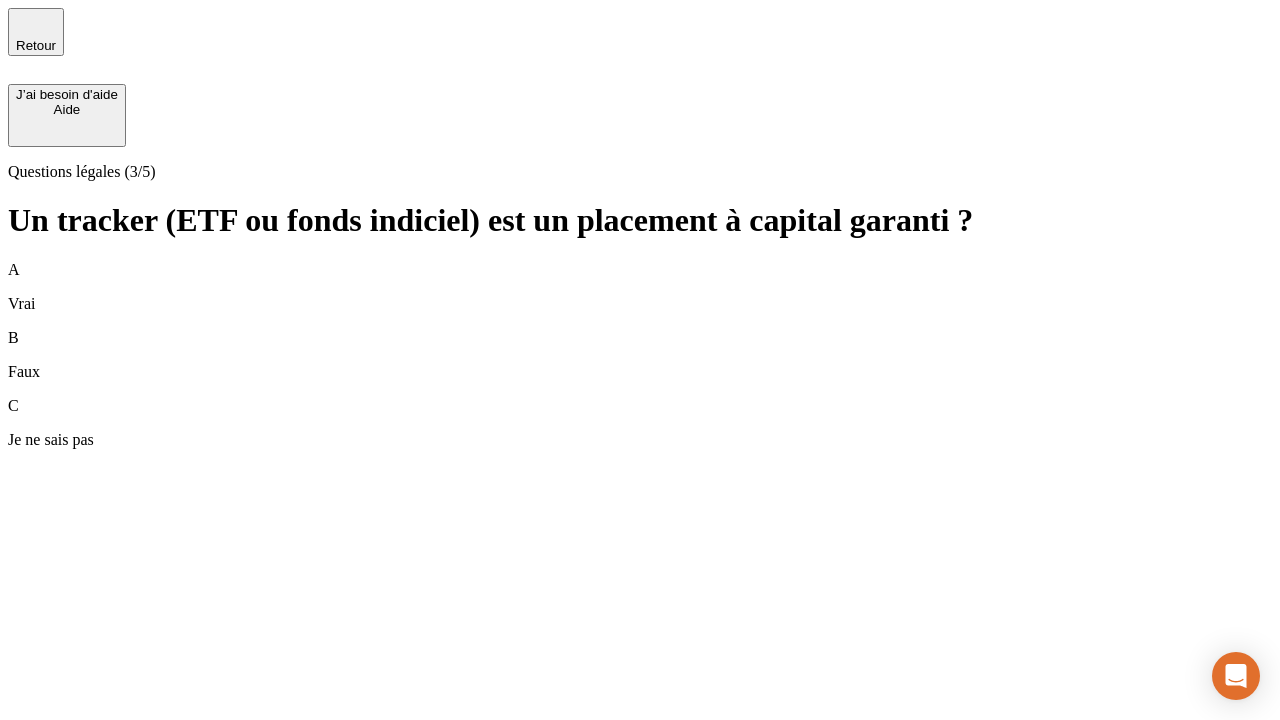 click on "A Vrai" at bounding box center [640, 287] 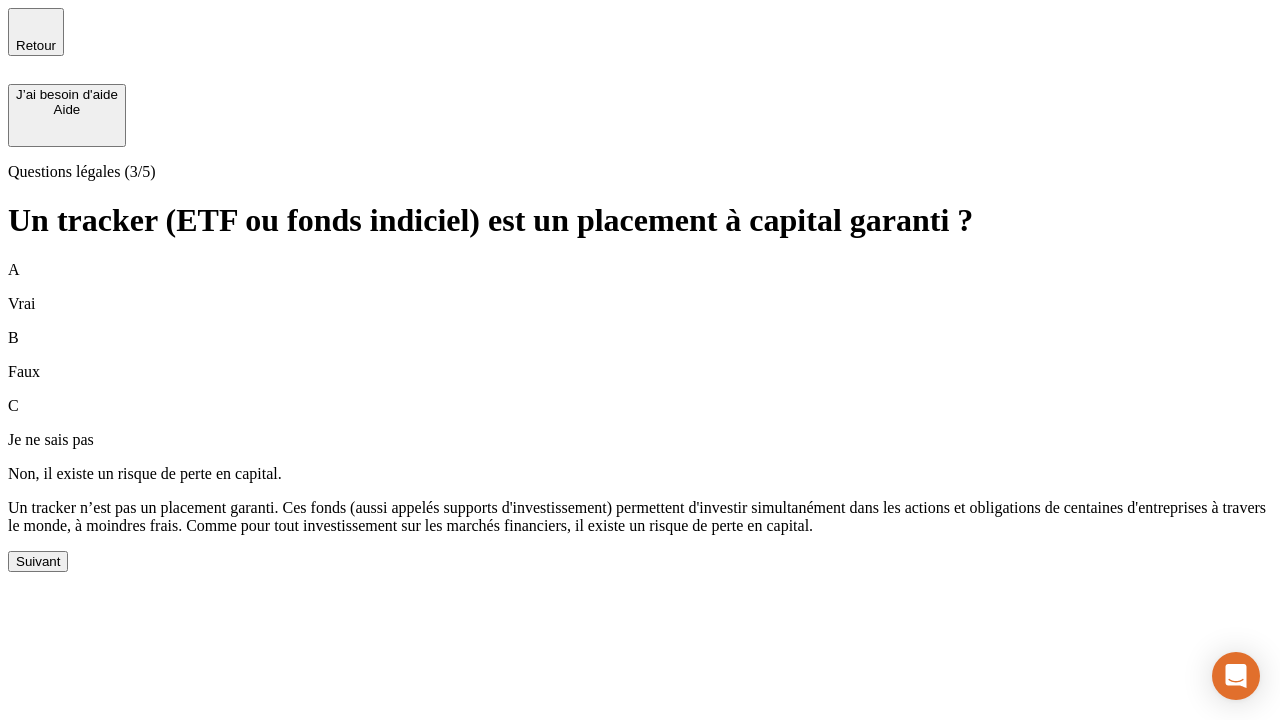 click on "Suivant" at bounding box center [38, 561] 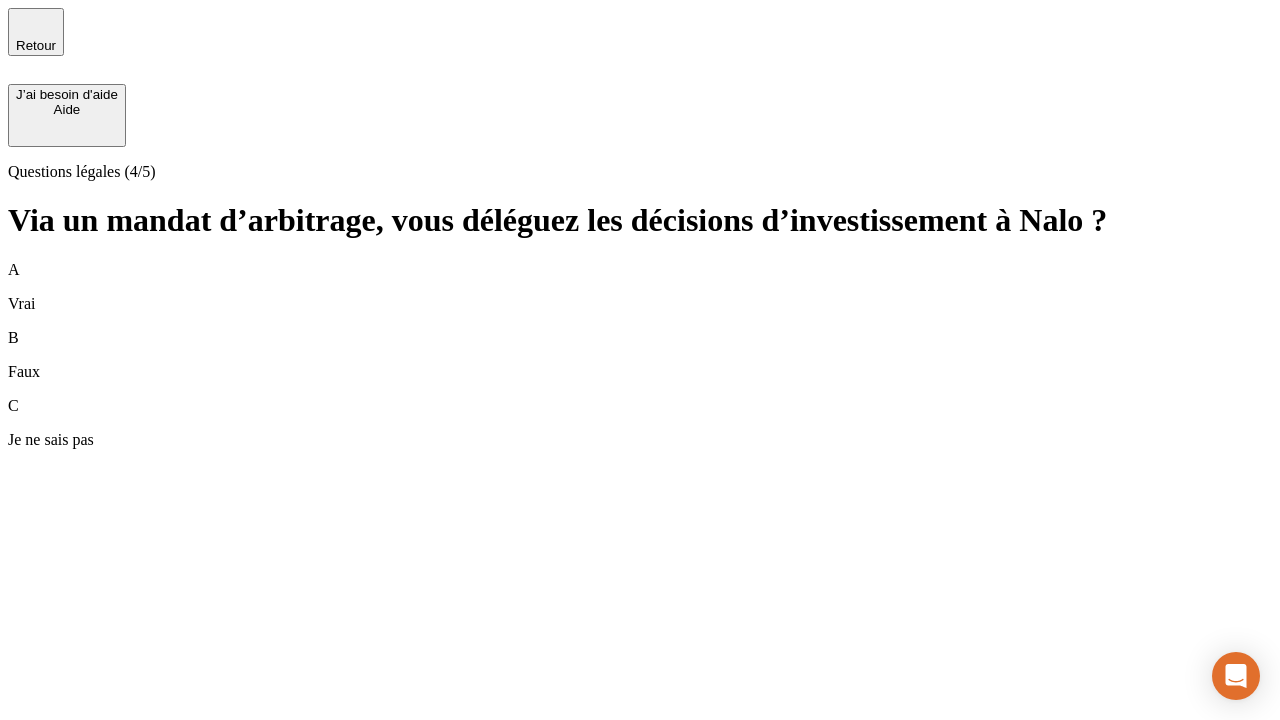 click on "A Vrai" at bounding box center (640, 287) 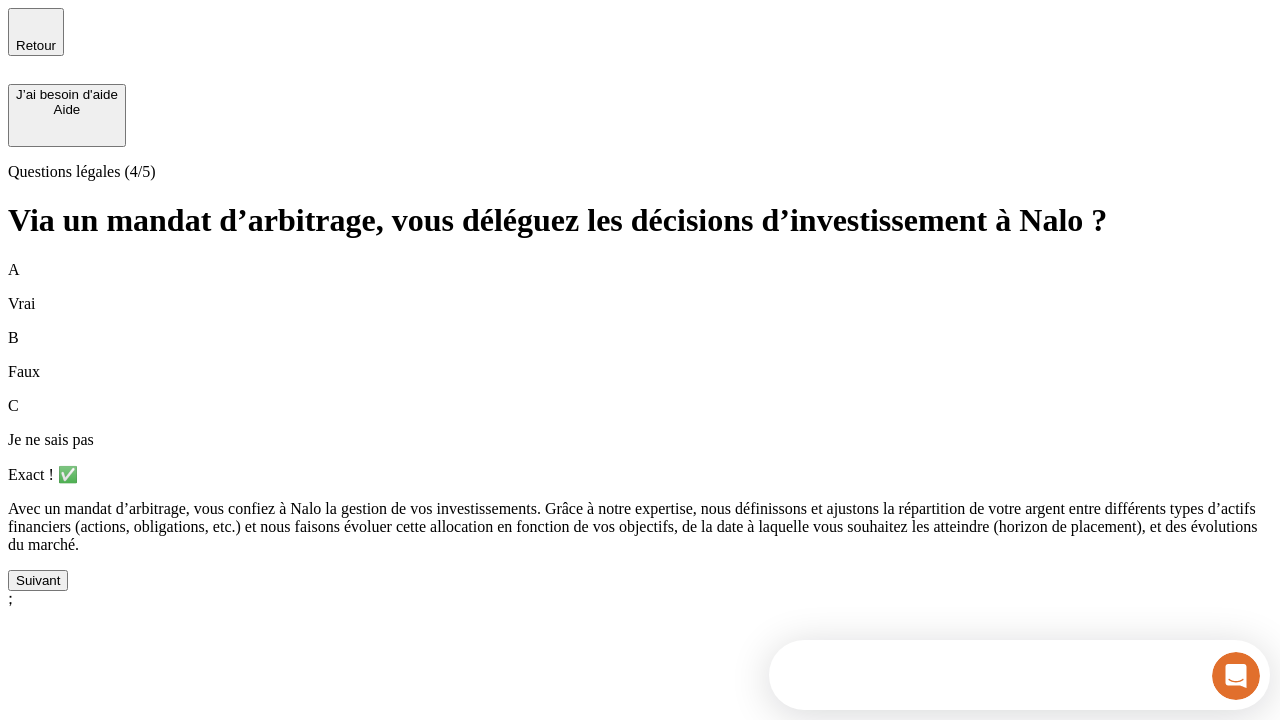 scroll, scrollTop: 0, scrollLeft: 0, axis: both 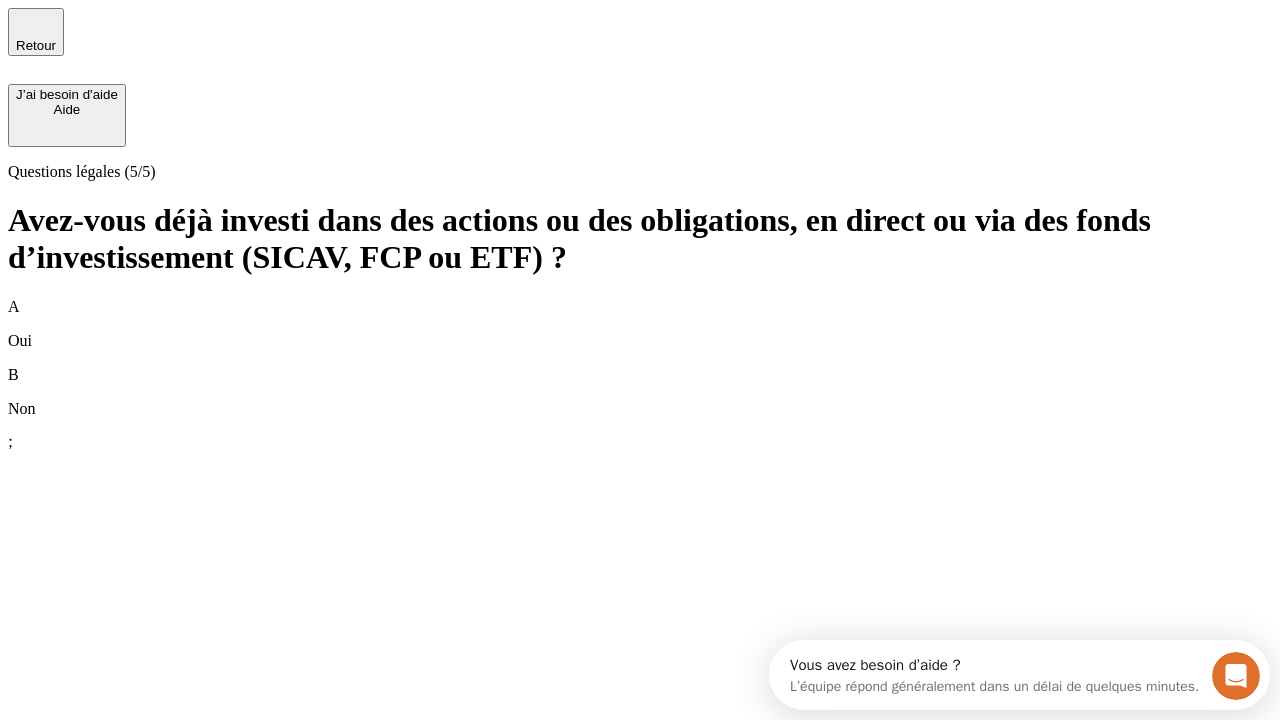 click on "B Non" at bounding box center [640, 392] 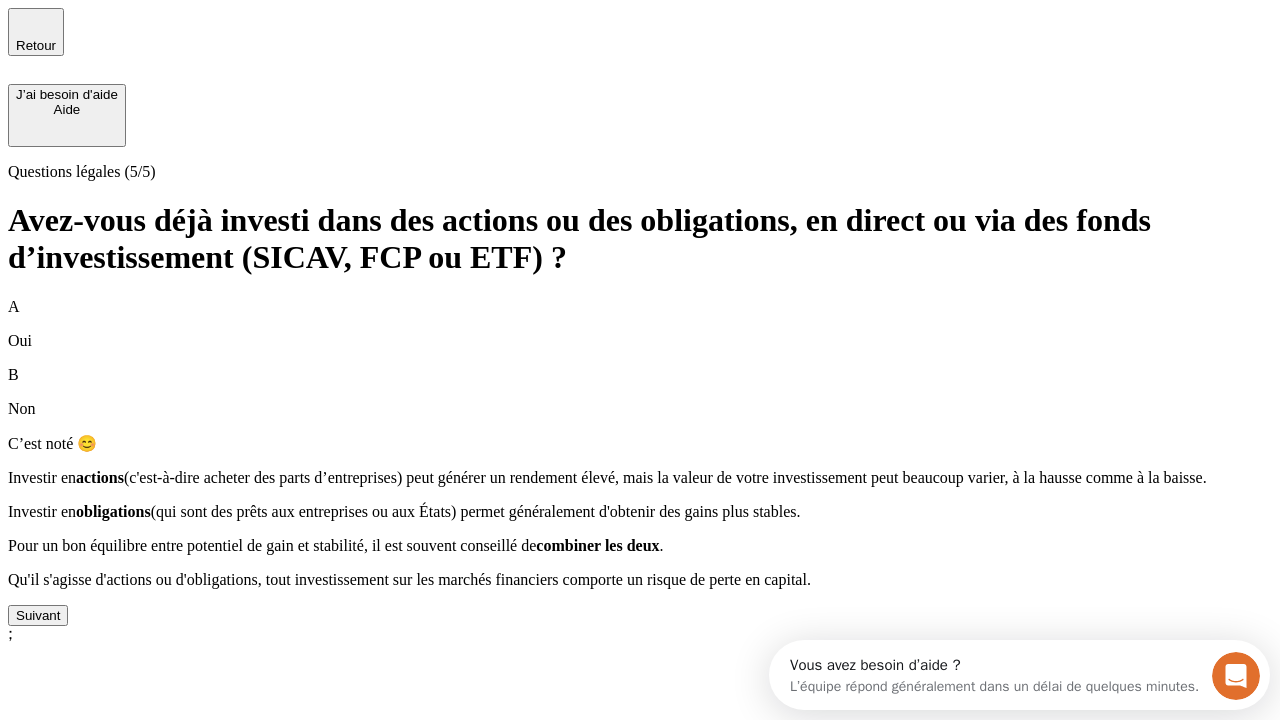 click on "Suivant" at bounding box center [38, 615] 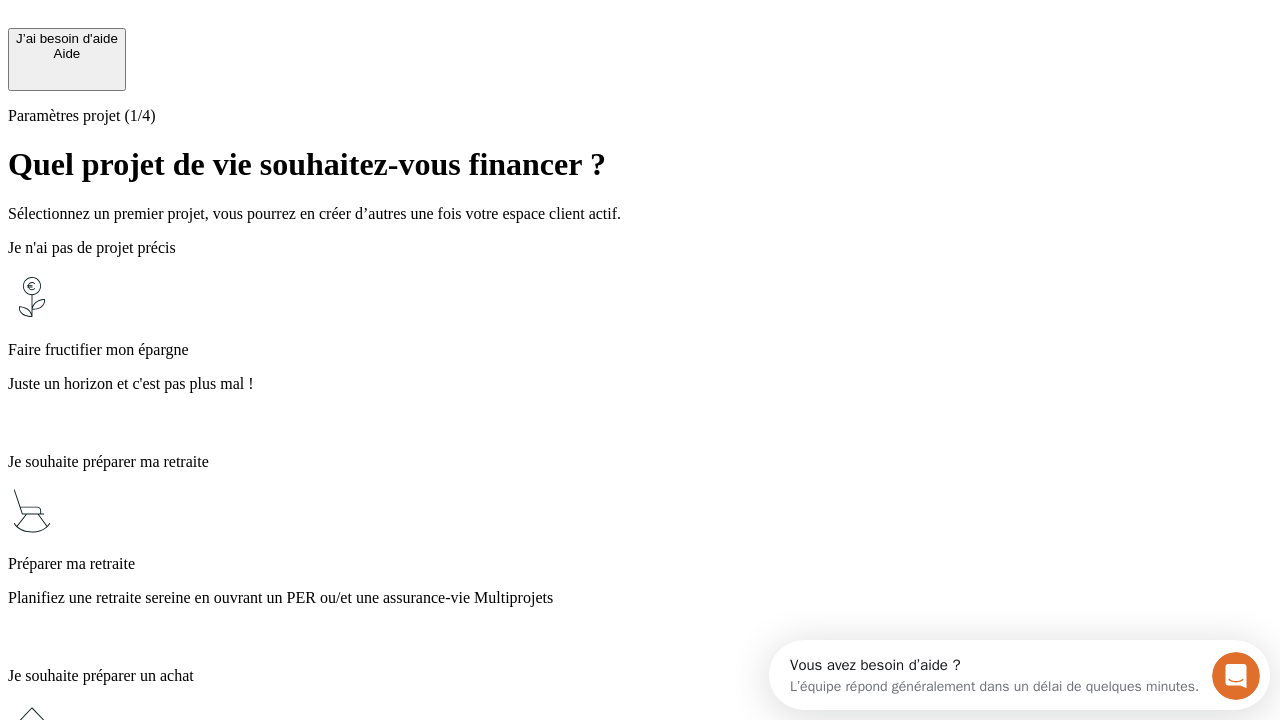 click on "Juste un horizon et c'est pas plus mal !" at bounding box center [640, 384] 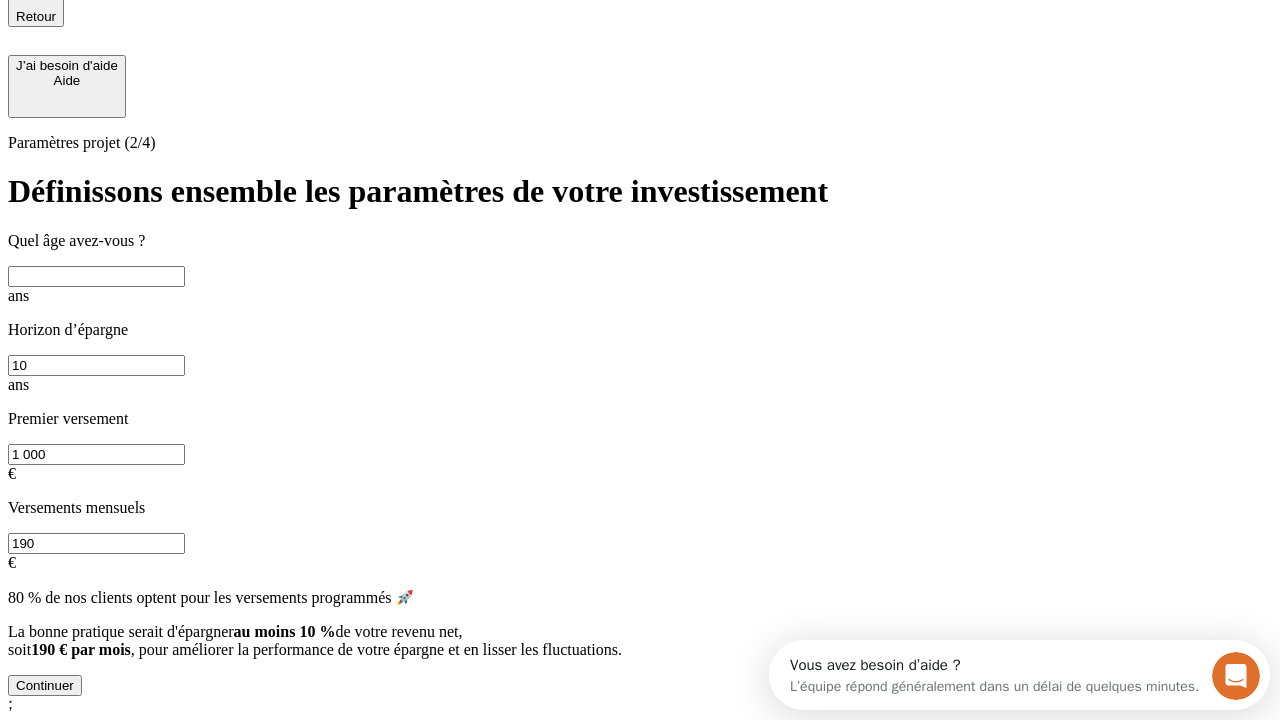 scroll, scrollTop: 22, scrollLeft: 0, axis: vertical 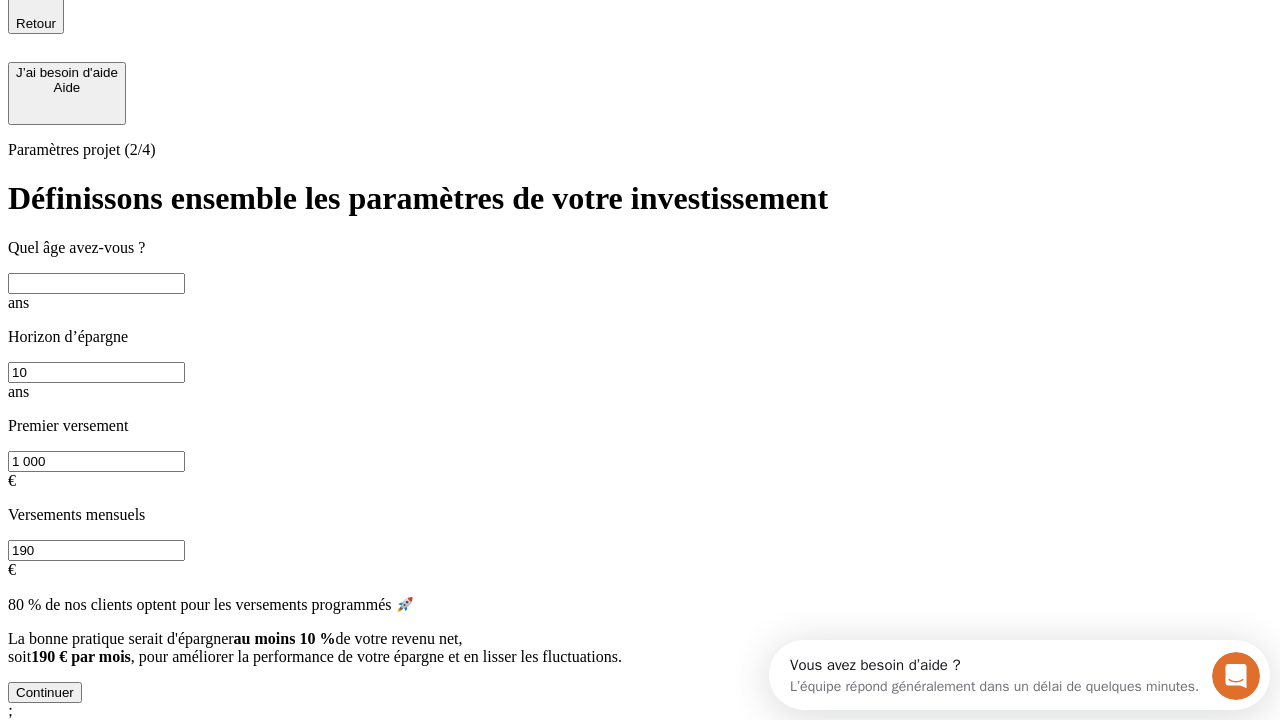 click at bounding box center [96, 283] 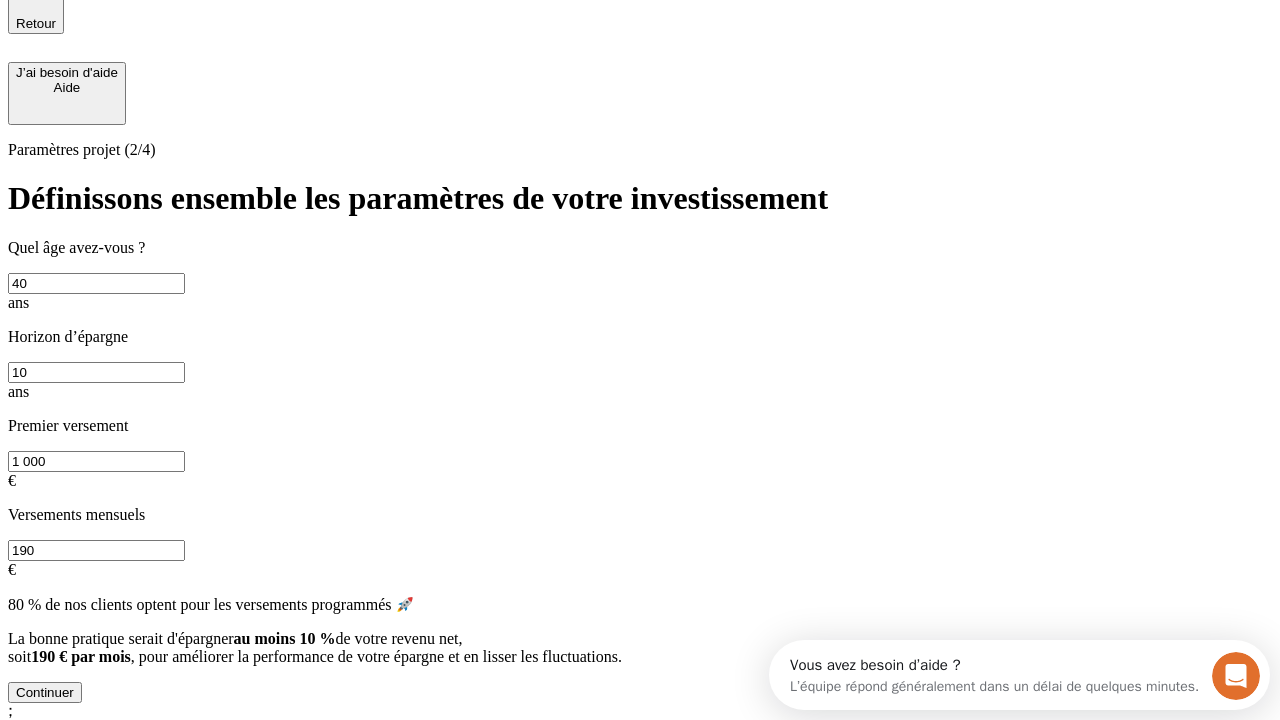 type on "40" 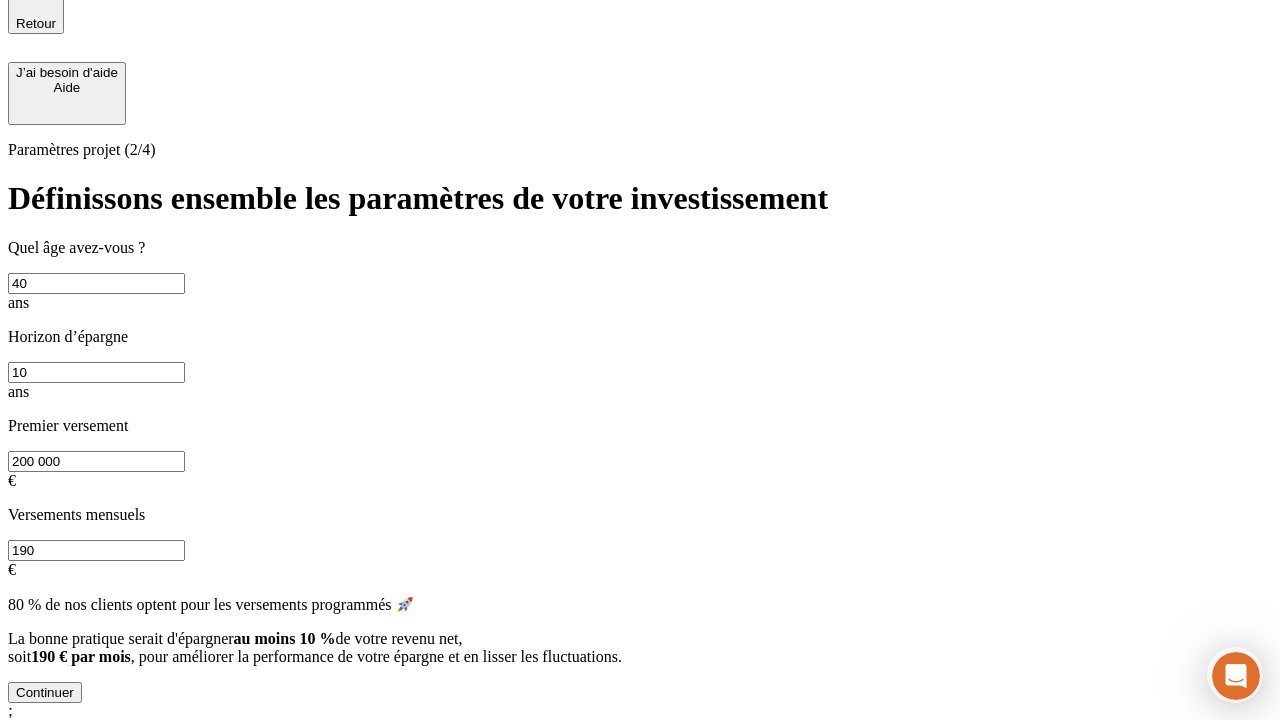 type on "200 000" 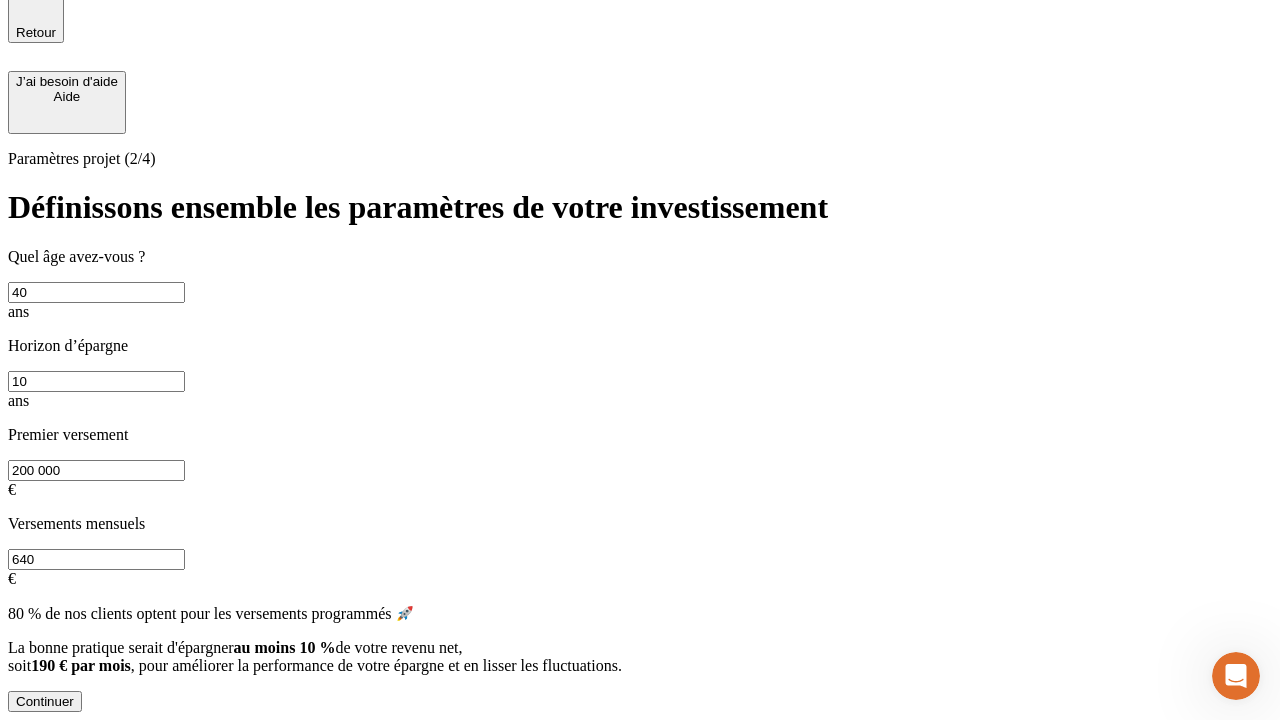 scroll, scrollTop: 4, scrollLeft: 0, axis: vertical 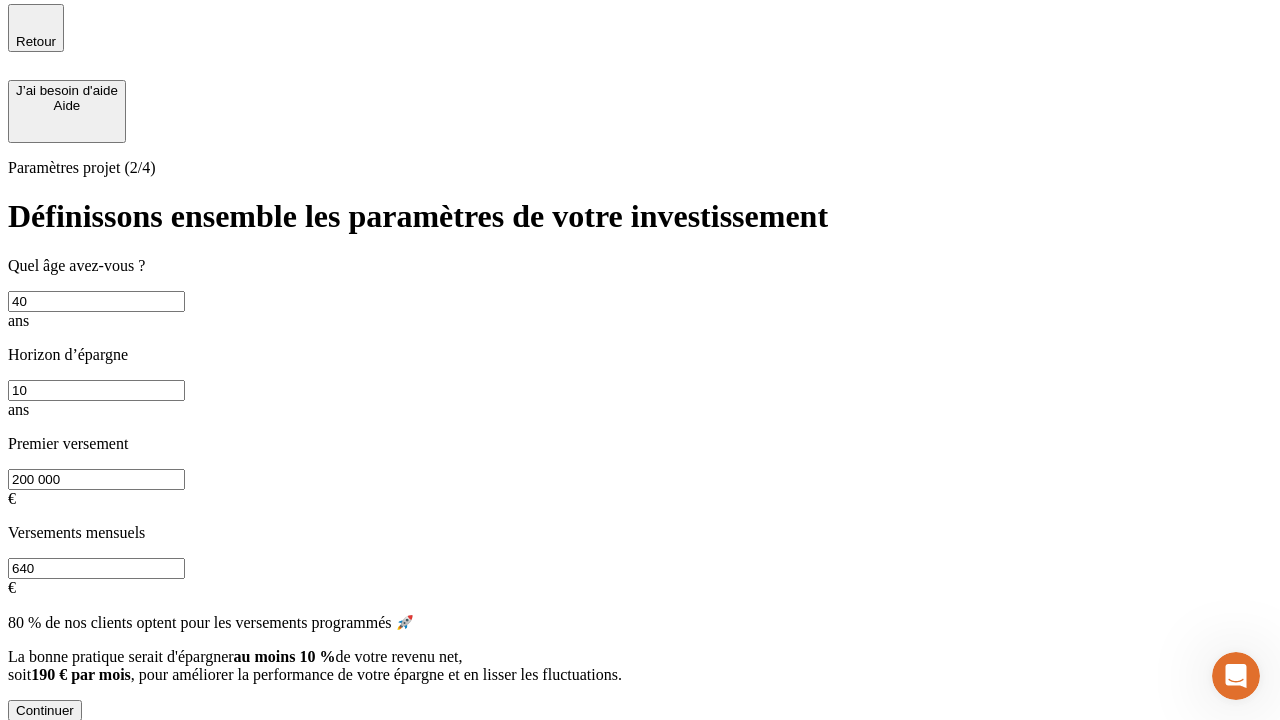 type on "640" 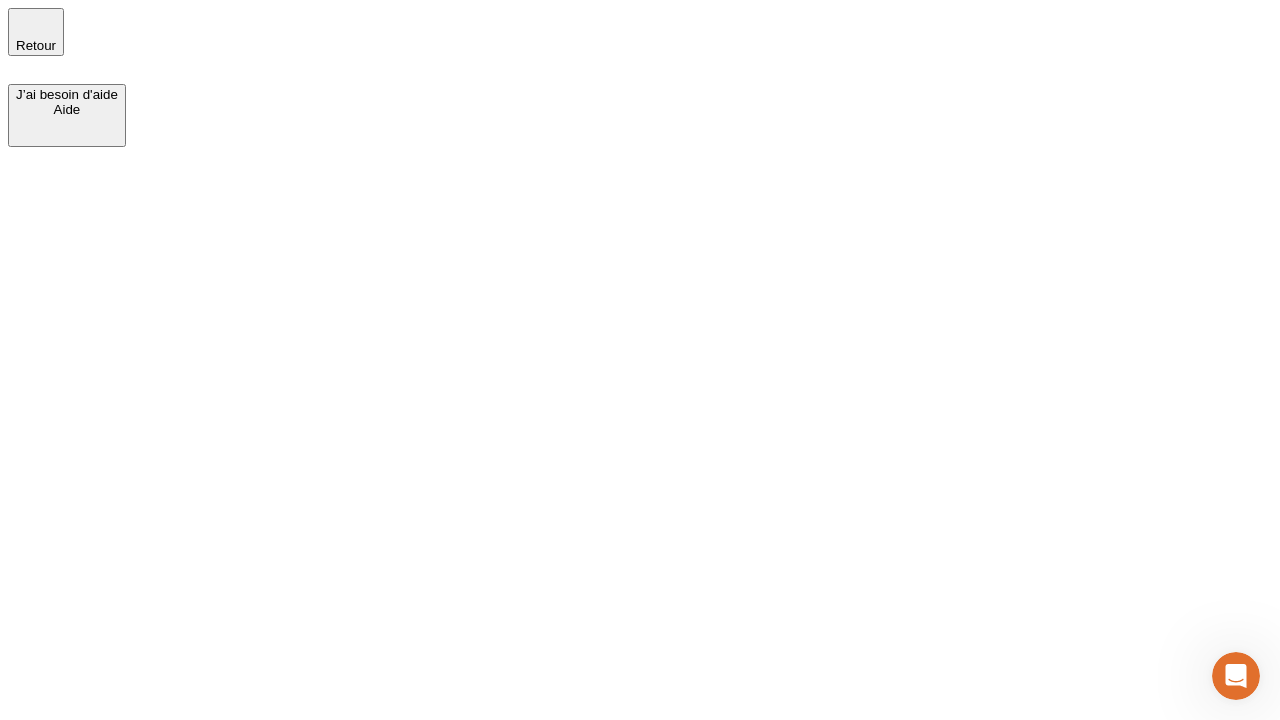 scroll, scrollTop: 0, scrollLeft: 0, axis: both 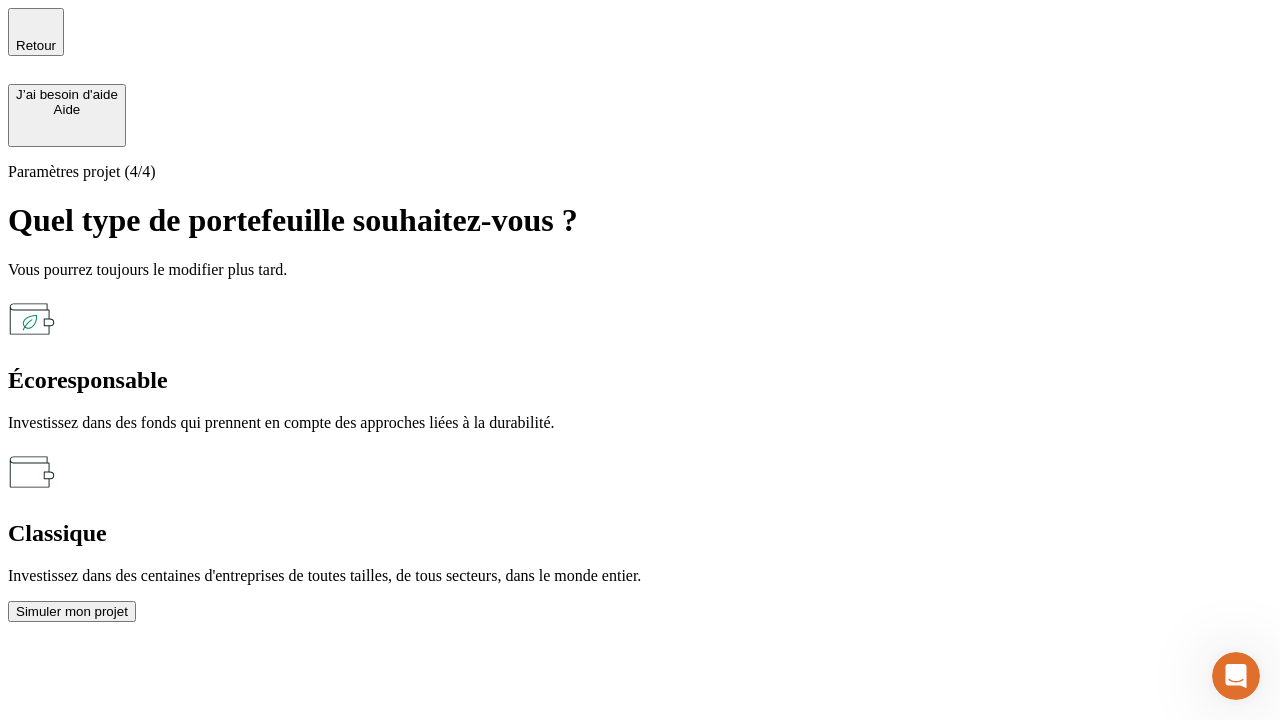 click on "Classique" at bounding box center [640, 533] 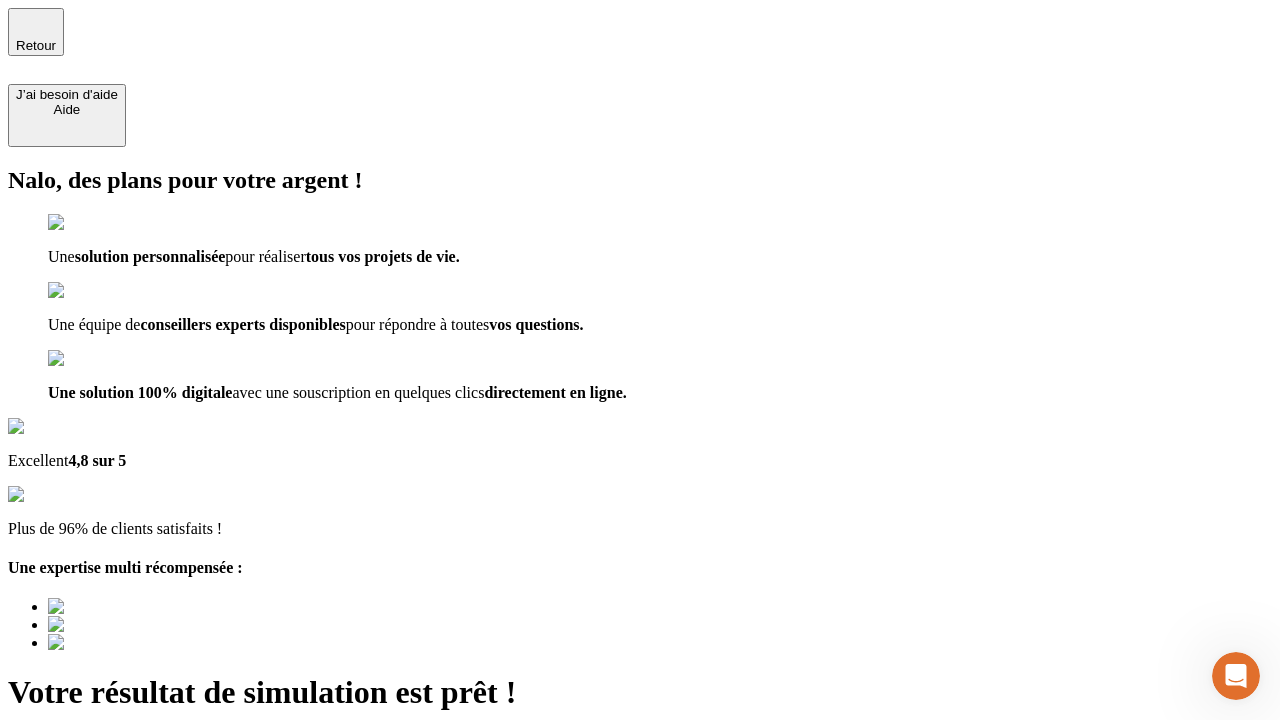 click on "Découvrir ma simulation" at bounding box center (87, 797) 